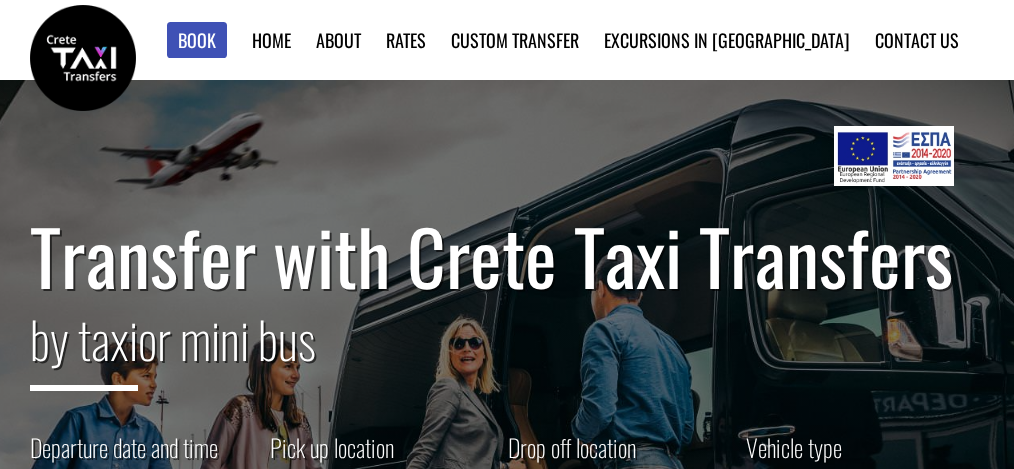 scroll, scrollTop: 0, scrollLeft: 0, axis: both 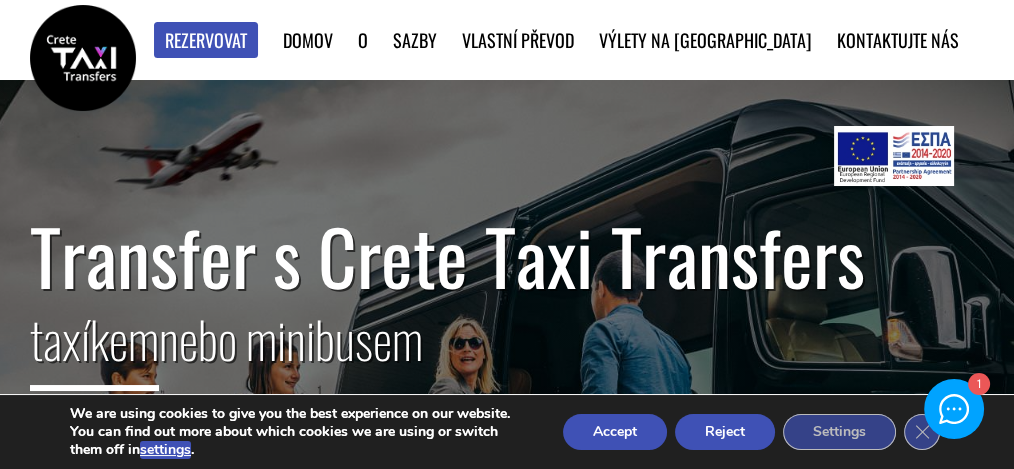 click on "Accept" at bounding box center (615, 432) 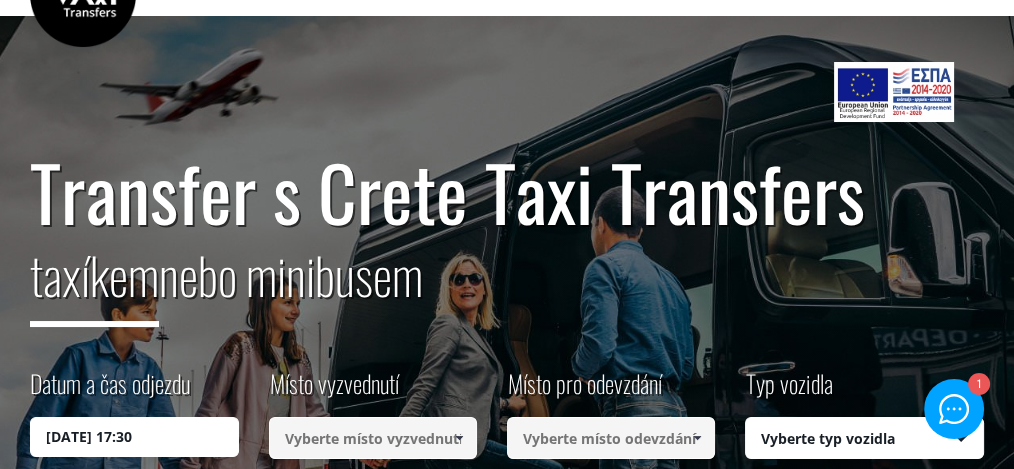 scroll, scrollTop: 400, scrollLeft: 0, axis: vertical 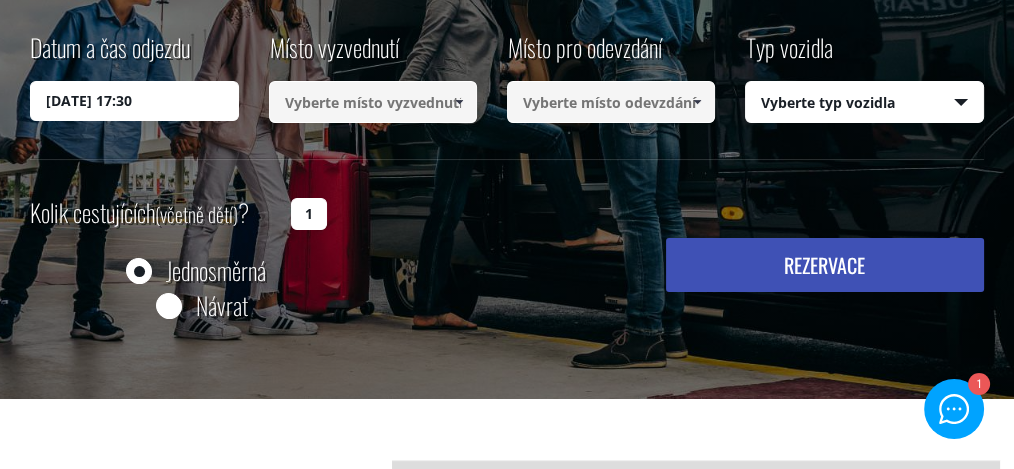 click on "1" at bounding box center [309, 214] 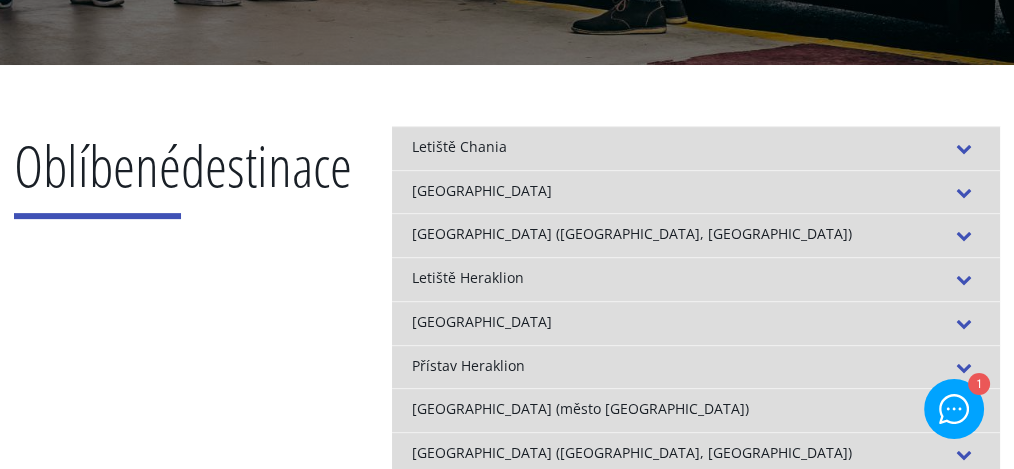 scroll, scrollTop: 866, scrollLeft: 0, axis: vertical 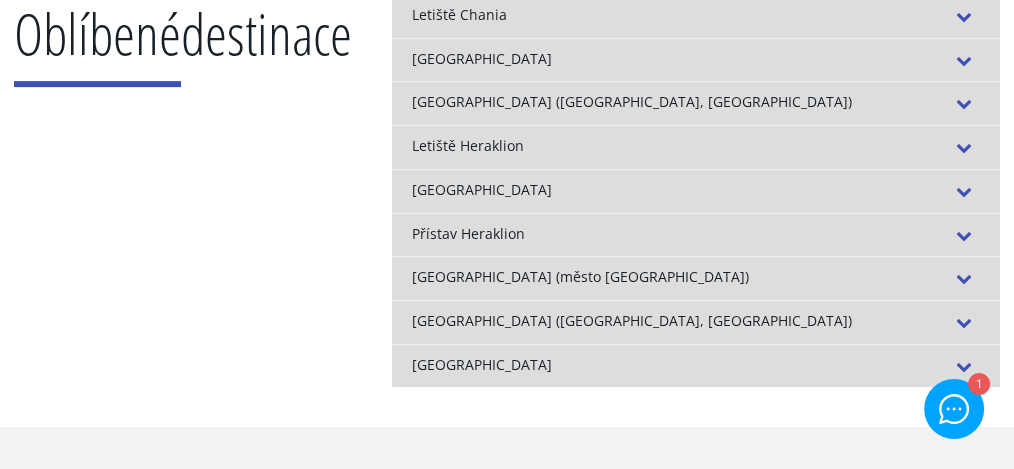 type on "2" 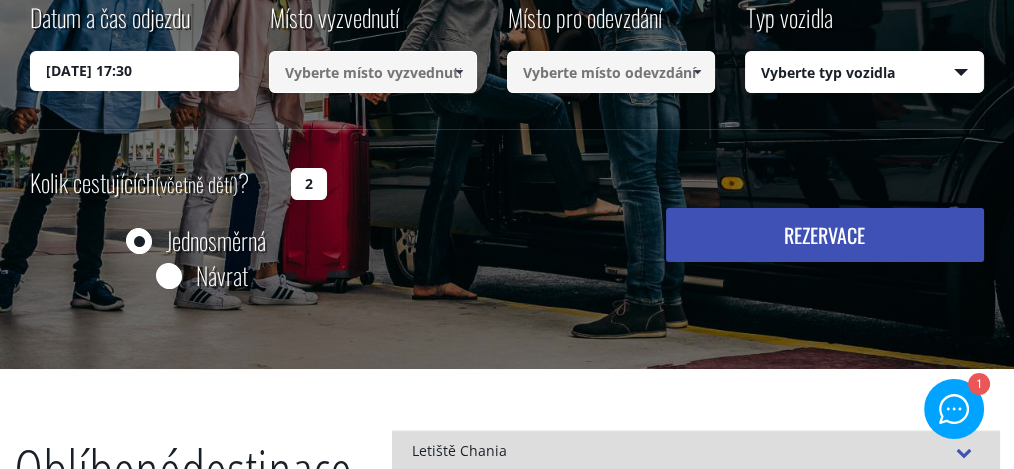 scroll, scrollTop: 400, scrollLeft: 0, axis: vertical 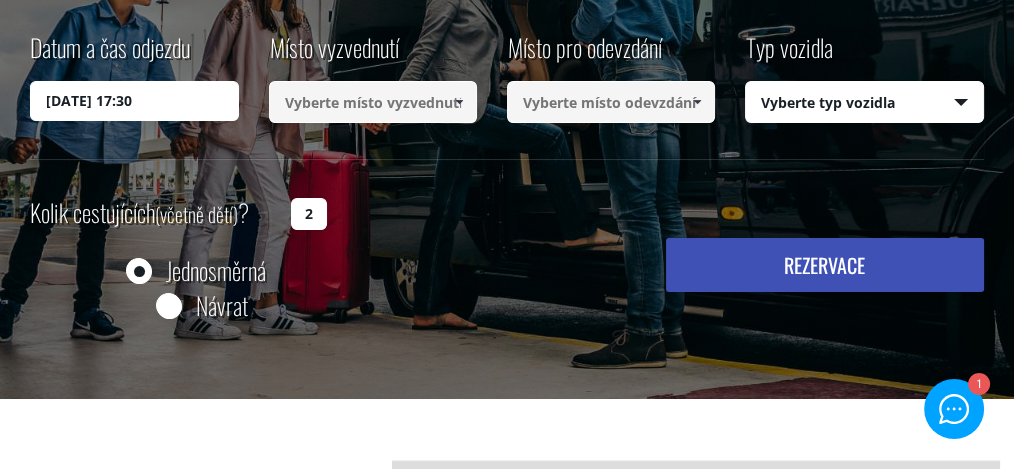 click at bounding box center (373, 102) 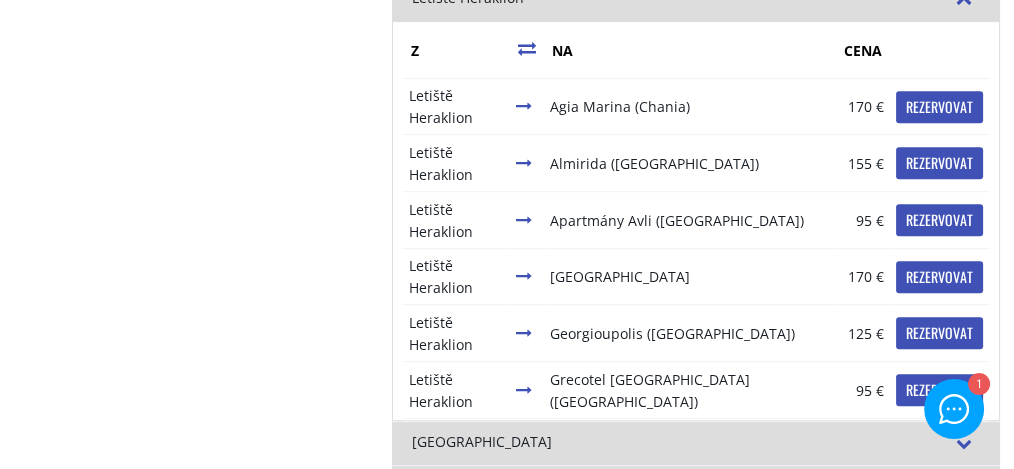 scroll, scrollTop: 933, scrollLeft: 0, axis: vertical 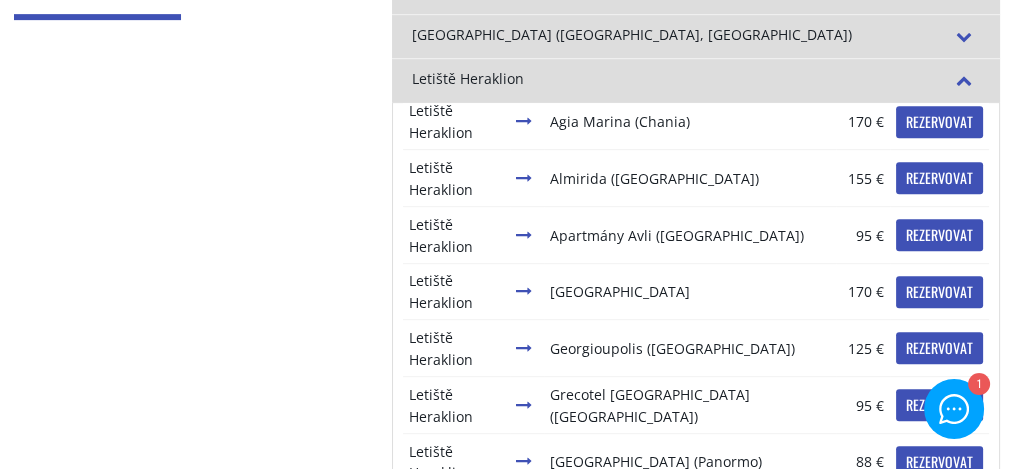 click on "Letiště Heraklion" at bounding box center (468, 78) 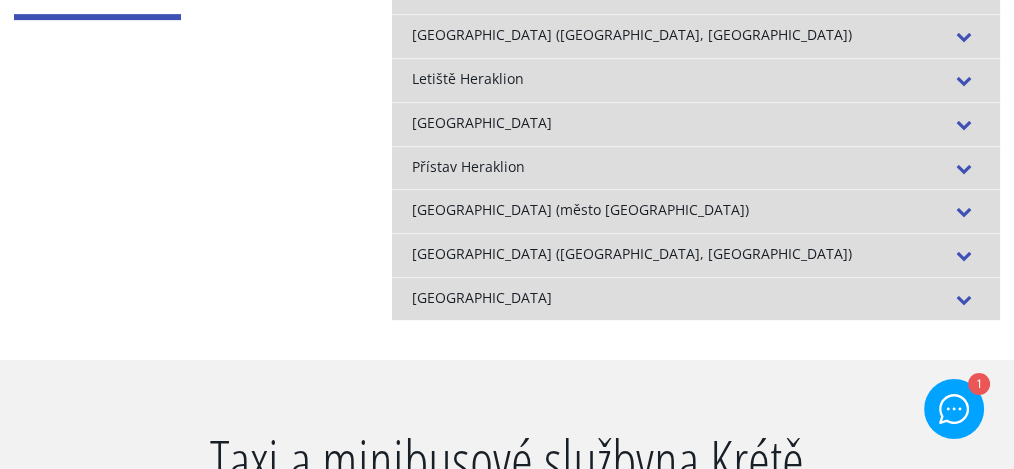 click on "Letiště Heraklion" at bounding box center (468, 78) 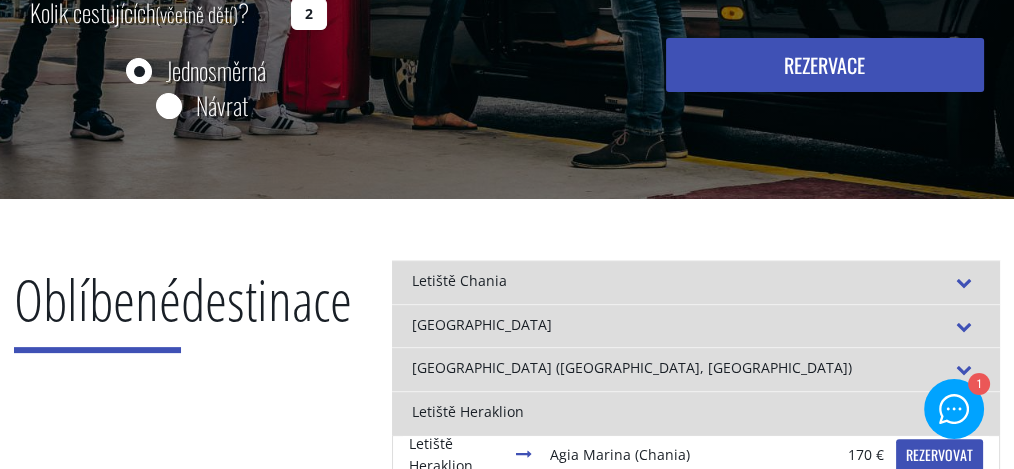 scroll, scrollTop: 400, scrollLeft: 0, axis: vertical 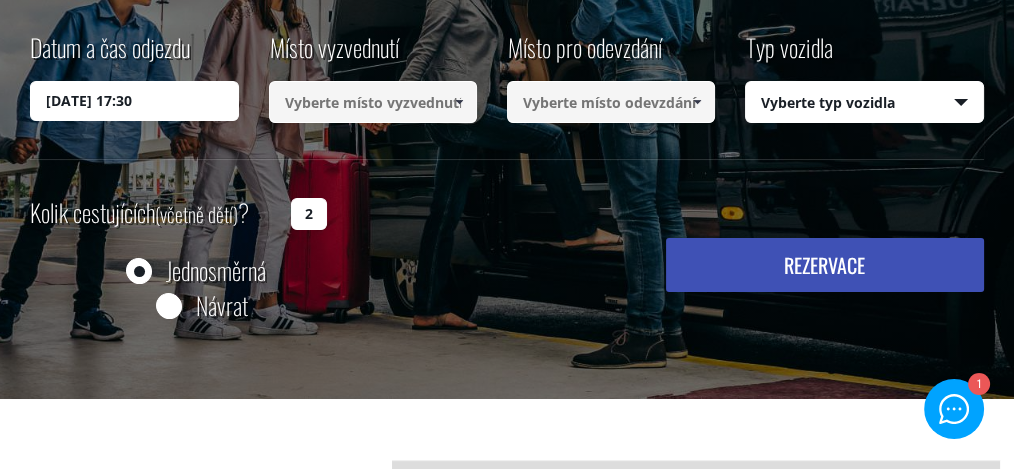 click at bounding box center [373, 102] 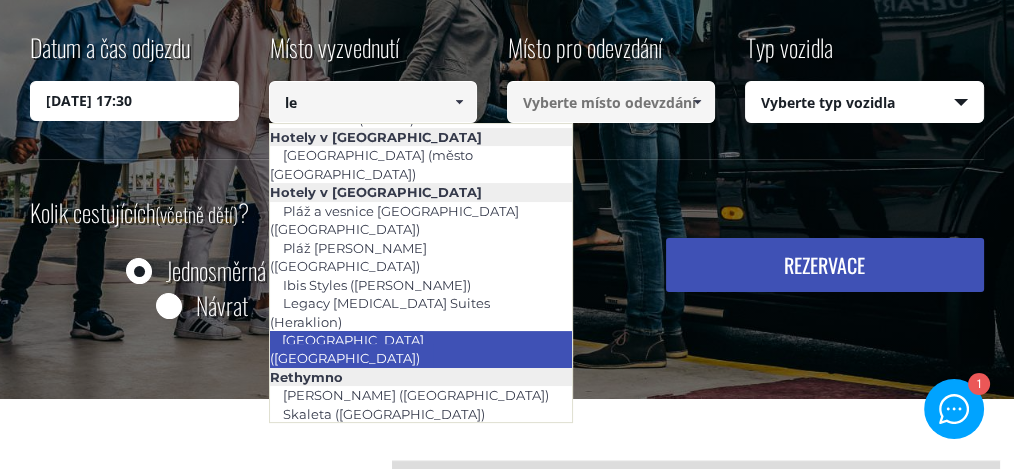 scroll, scrollTop: 0, scrollLeft: 0, axis: both 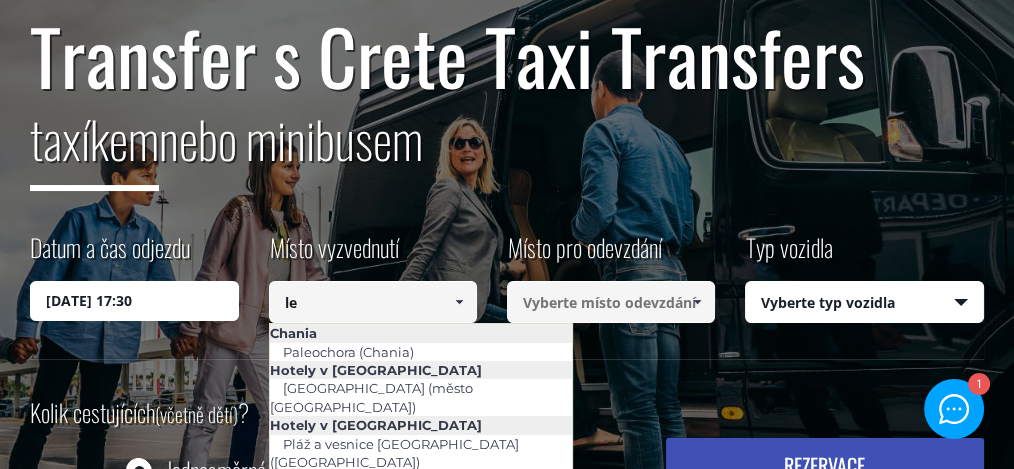 click at bounding box center (459, 302) 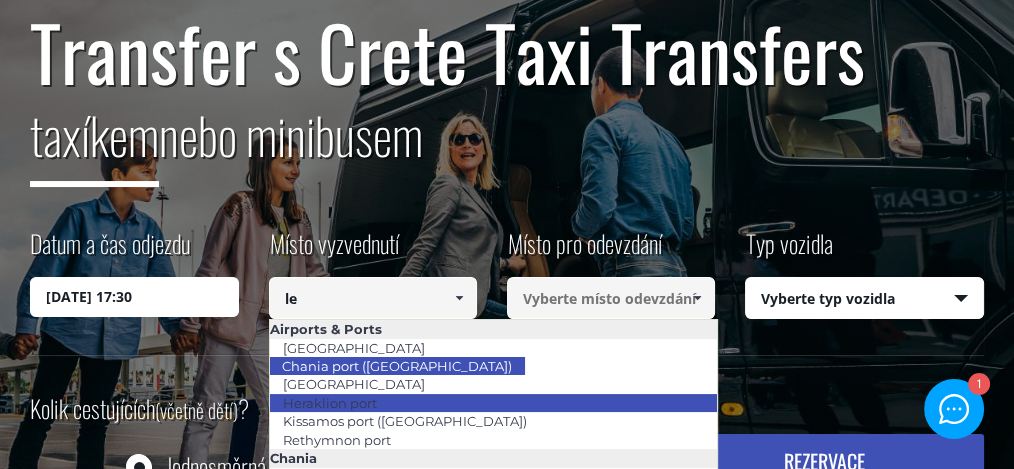 scroll, scrollTop: 266, scrollLeft: 0, axis: vertical 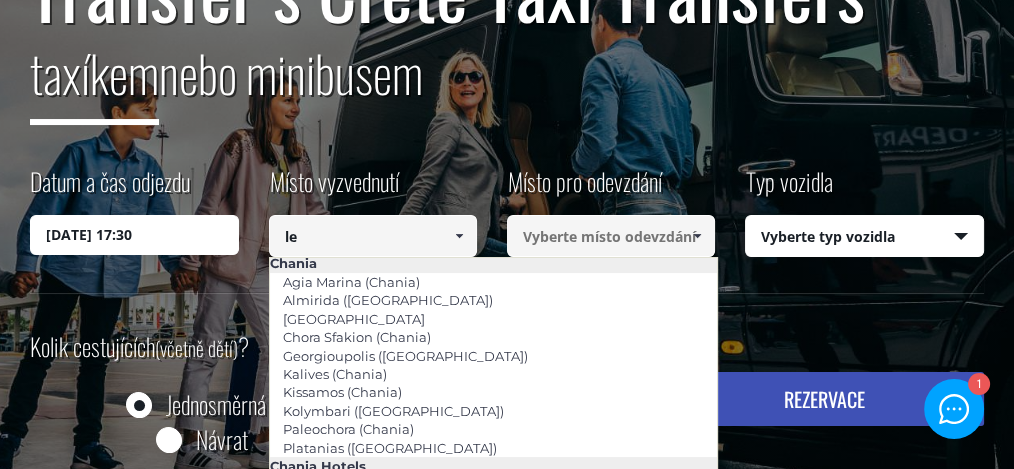 type on "l" 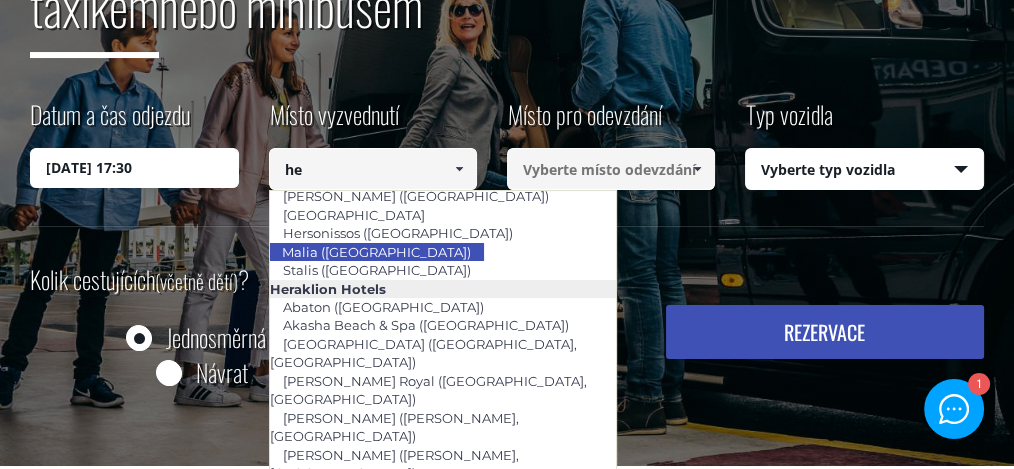 scroll, scrollTop: 400, scrollLeft: 0, axis: vertical 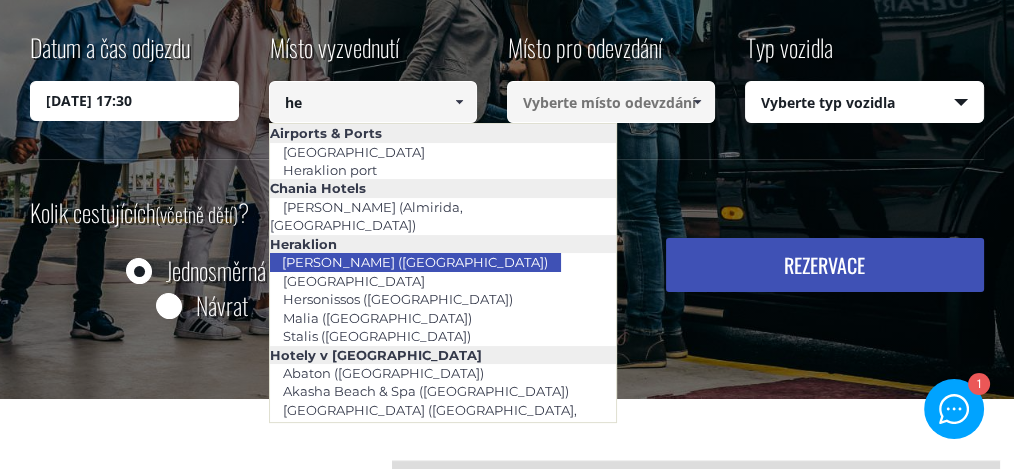 click on "Transfer s Crete Taxi Transfers taxíkem  nebo minibusem   Datum a čas odjezdu   26/07/2025 17:30         Místo vyzvednutí   Select pickup location Select pickup location Chania airport Chania port (Souda) Heraklion airport Heraklion port Kissamos port (Chania) Rethymnon port Agia Marina (Chania) Almirida (Chania) Chania city Chora Sfakion (Chania) Georgioupolis (Chania) Kalives (Chania) Kissamos (Chania) Kolymbari (Chania) Paleochora (Chania) Platanias (Chania) Aisha Petite Suites (Chania city) Almirida Beach (Almirida, Chania) Almirida Residence Boutique (Almirida, Chania) Ambassadors Residence (Chania city) Ammos (Agioi Apostoloi, Chania) Anemos Luxury Grand Resort (Georgioupolis) Atlantica Caldera Bay (Platanias, Chania) Avra Imperial (Kolymbari, Chania) Casa Di Delfino (Chania city) Casa Leone (Chania city) Cavo Spada (Kolymbari, Chania) Chania Flair Deluxe (Chania city) Corissia Princess (Georgioupolis, Chania) Delfina Beach (Georgioupolis, Chania) Domes Noruz (Agioi Apostoloi, Chania) Heraklion city" at bounding box center [506, 71] 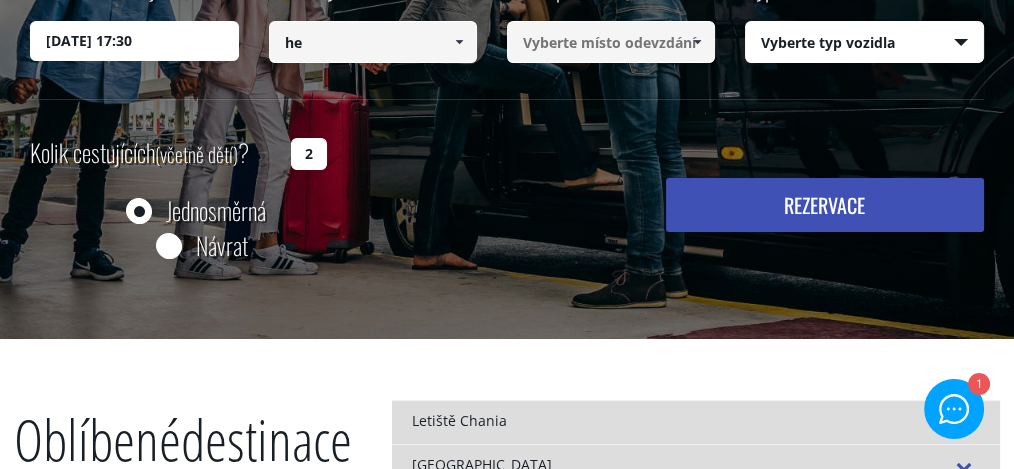 scroll, scrollTop: 800, scrollLeft: 0, axis: vertical 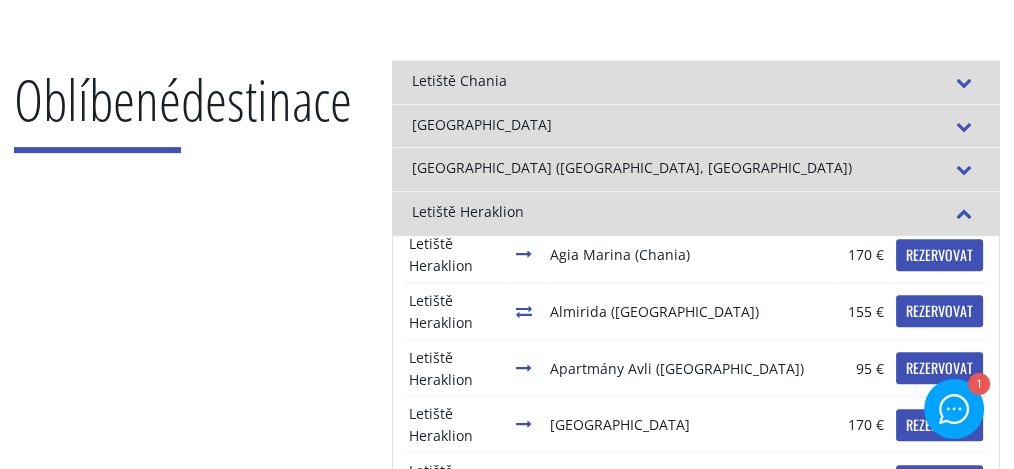 click at bounding box center [524, 311] 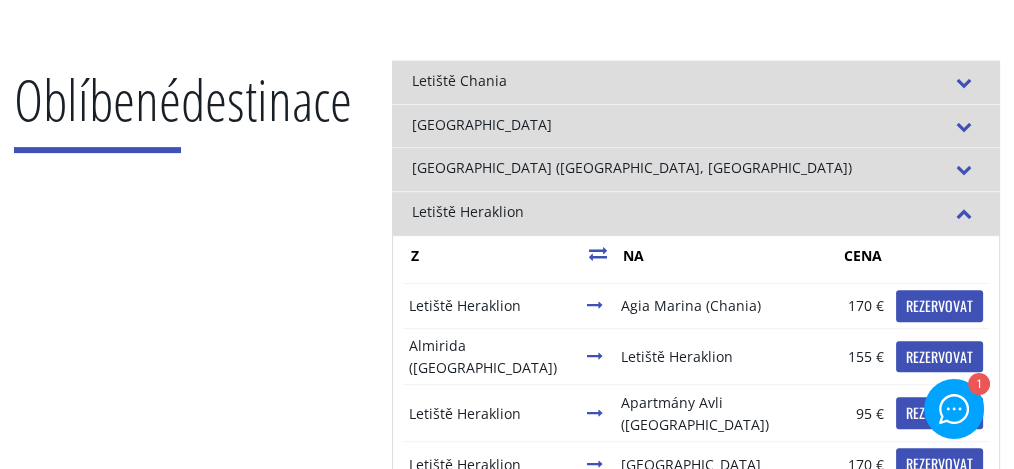 scroll, scrollTop: 0, scrollLeft: 0, axis: both 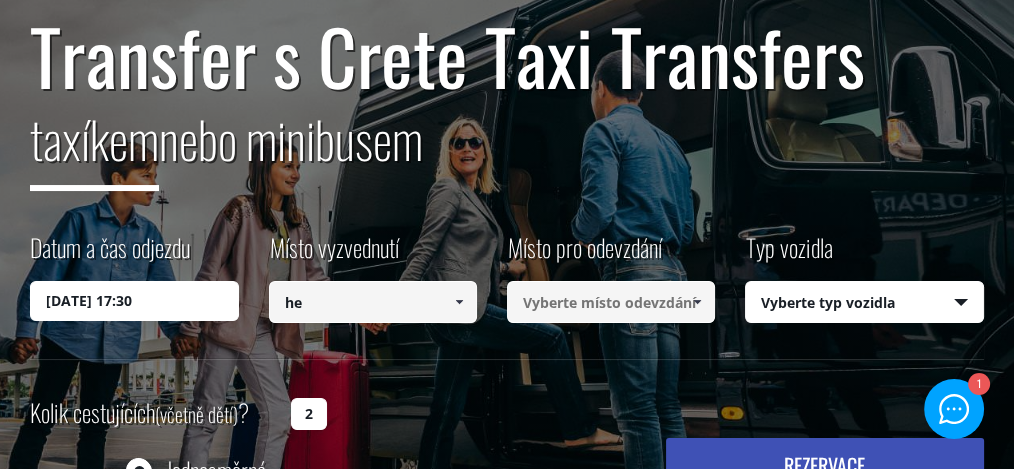 click on "he" at bounding box center [373, 302] 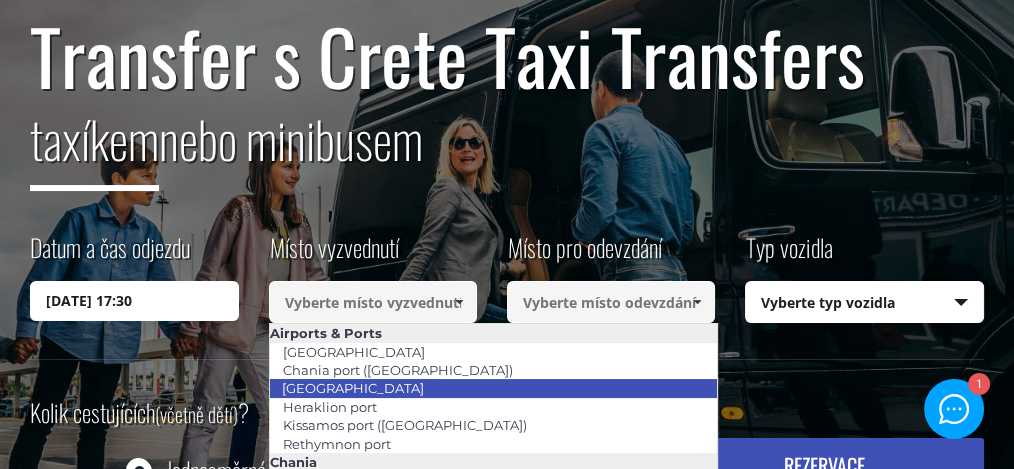 click on "[GEOGRAPHIC_DATA]" at bounding box center [353, 388] 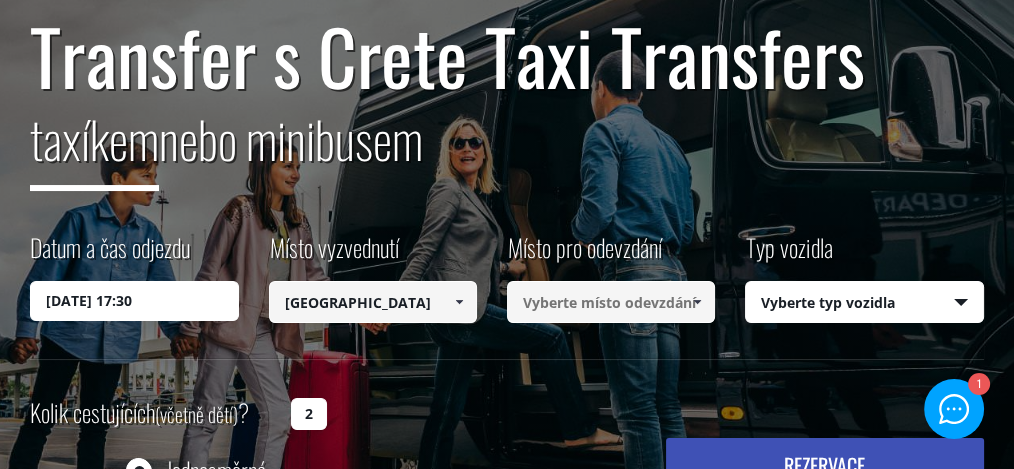 type on "[GEOGRAPHIC_DATA]" 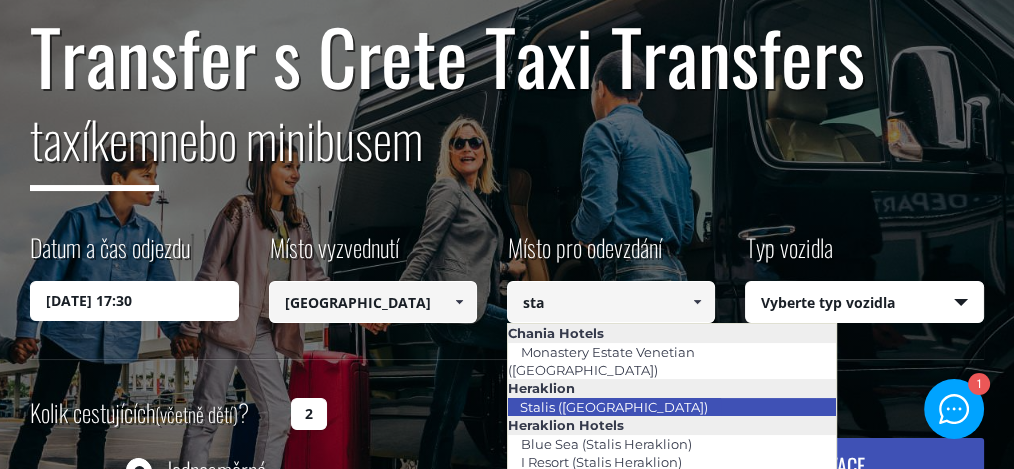 click on "Stalis ([GEOGRAPHIC_DATA])" at bounding box center [614, 407] 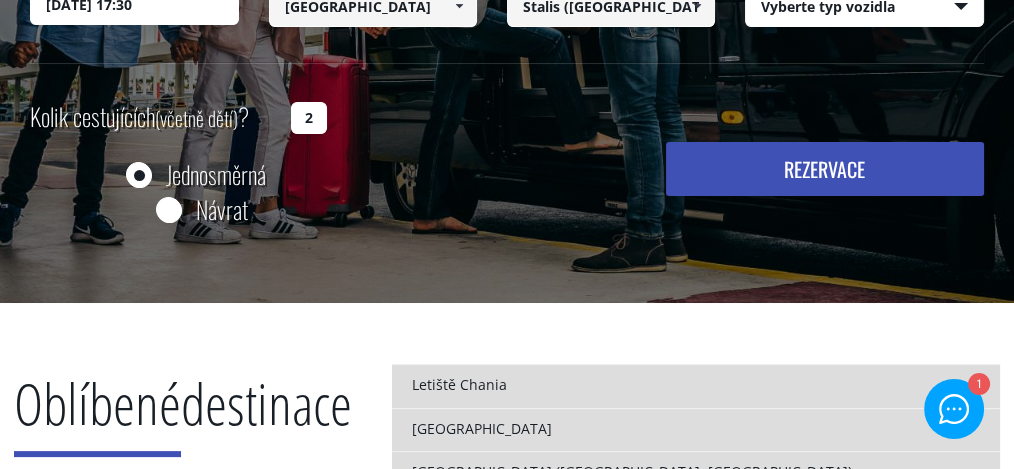 scroll, scrollTop: 400, scrollLeft: 0, axis: vertical 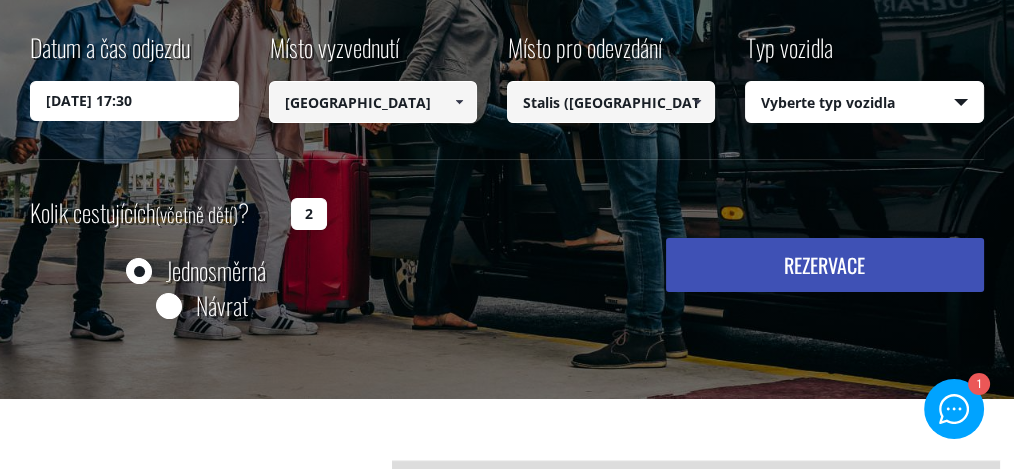 type on "Stalis ([GEOGRAPHIC_DATA])" 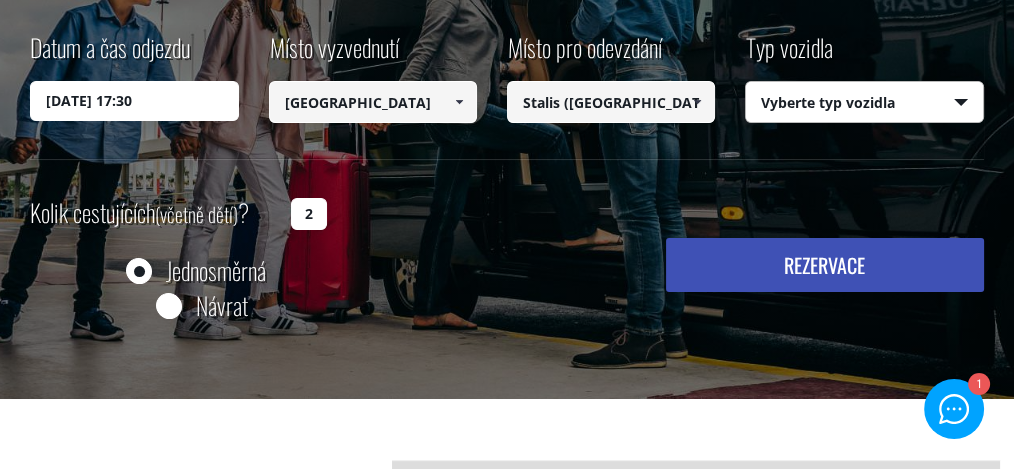 select on "540" 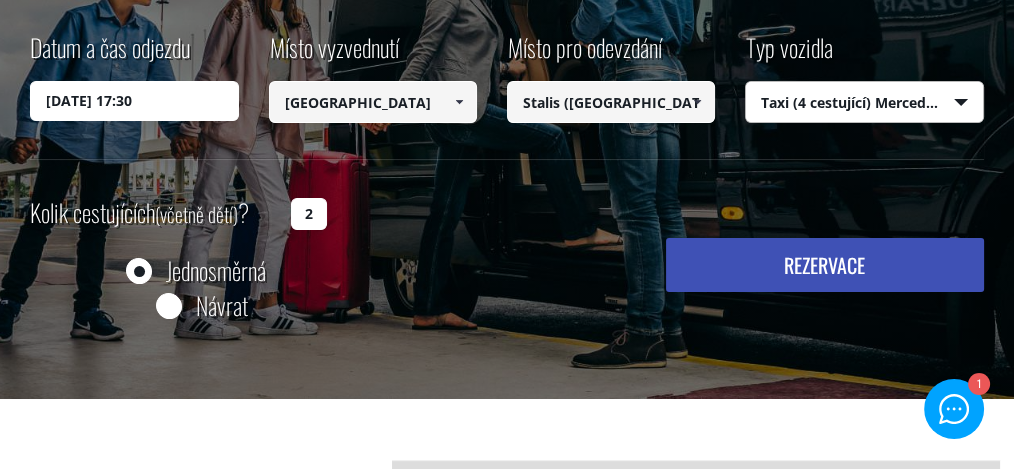 click on "REZERVACE" at bounding box center (824, 265) 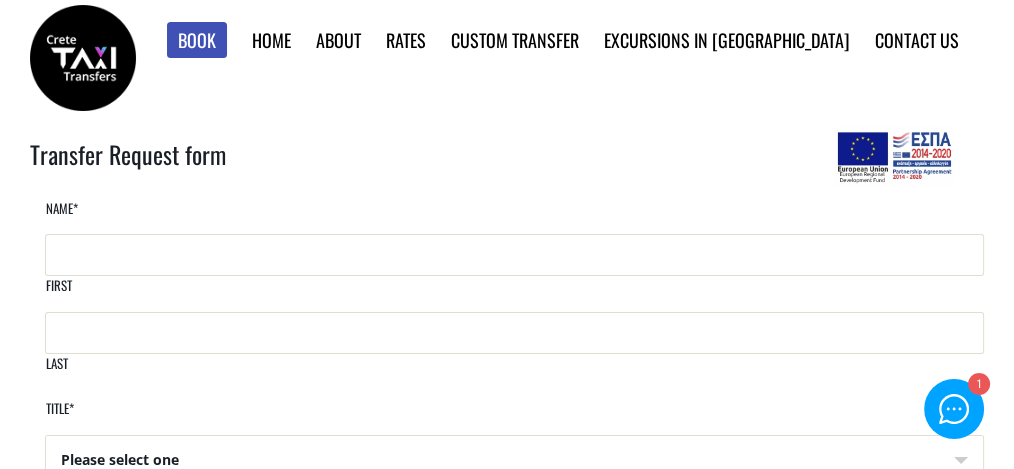 scroll, scrollTop: 34, scrollLeft: 0, axis: vertical 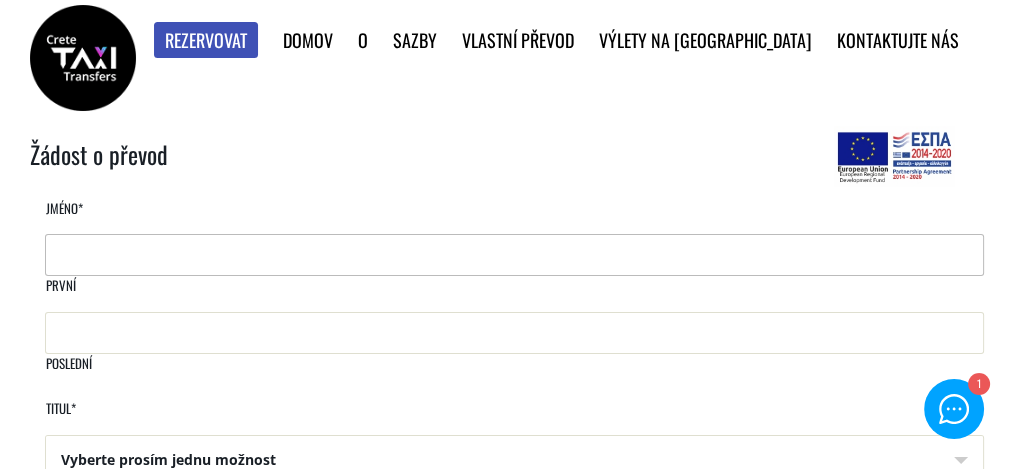 drag, startPoint x: 82, startPoint y: 285, endPoint x: 176, endPoint y: 275, distance: 94.53042 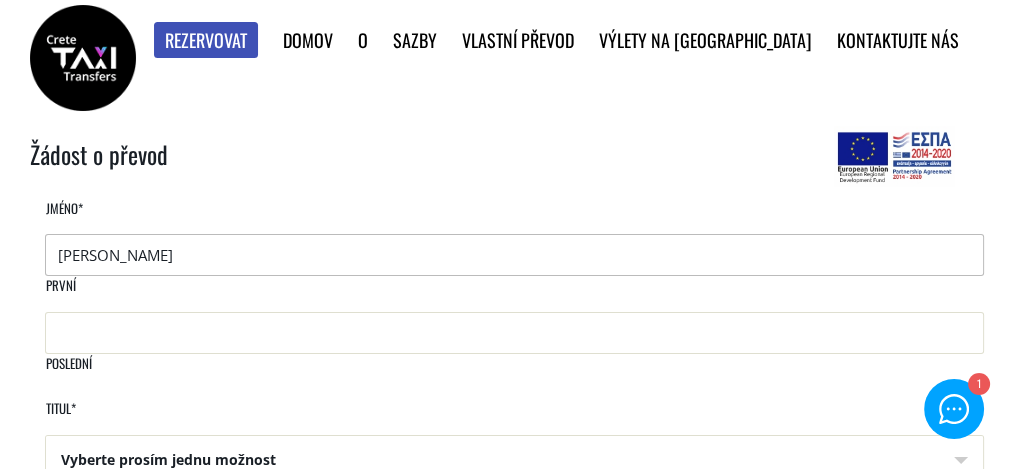 type on "jan" 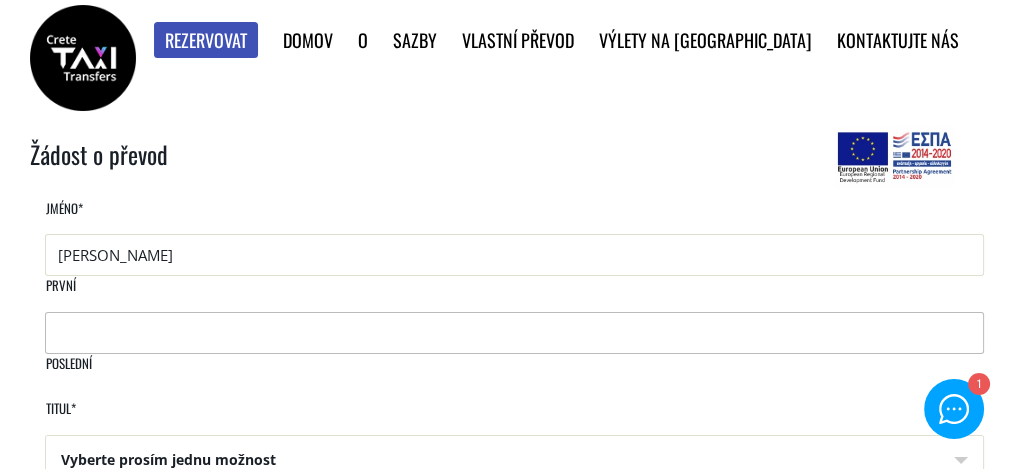 click on "Poslední" at bounding box center (514, 333) 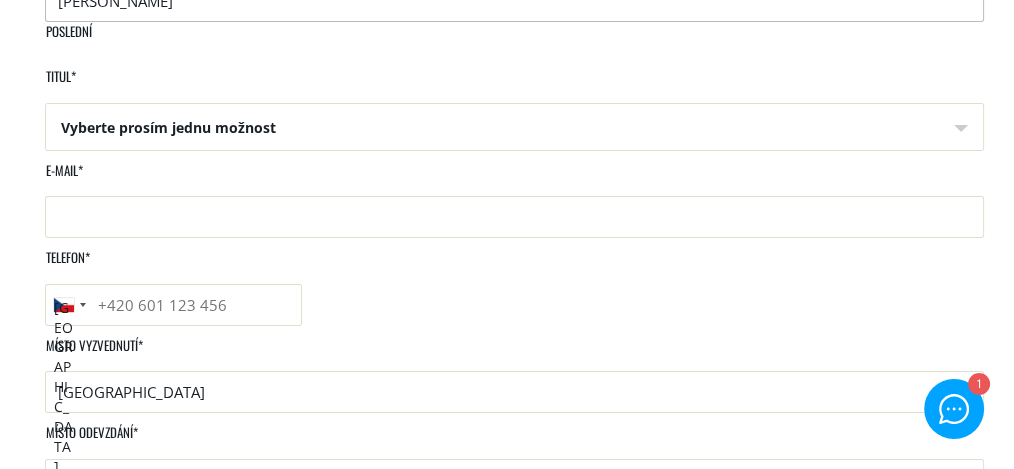 scroll, scrollTop: 333, scrollLeft: 0, axis: vertical 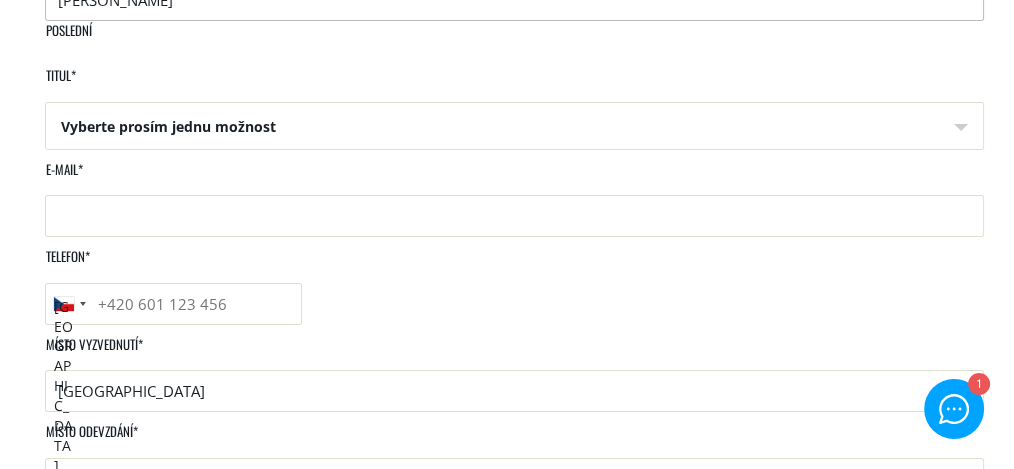type on "petr" 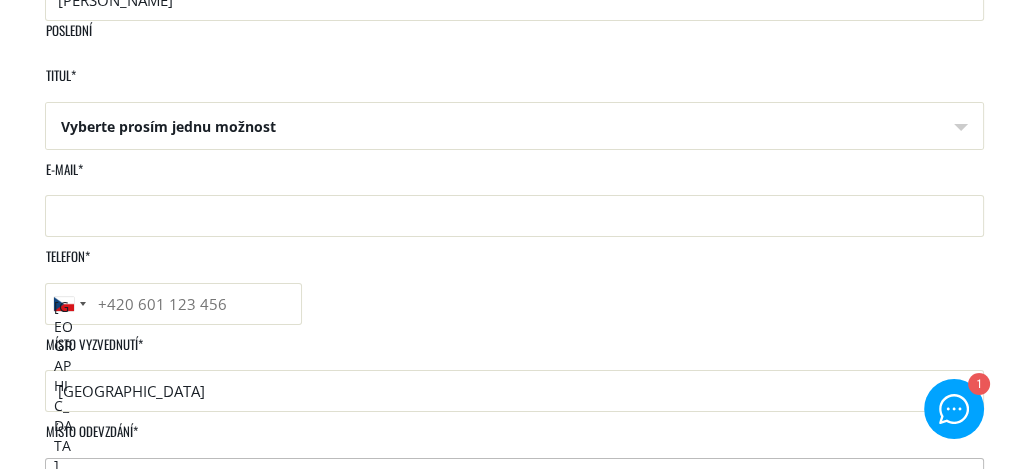 click on "Stalis ([GEOGRAPHIC_DATA])" at bounding box center [514, 479] 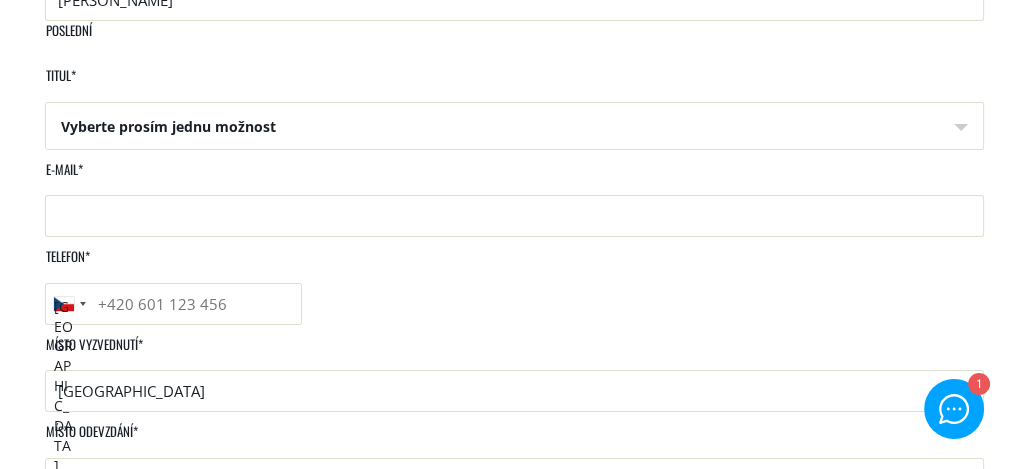 click on "Telefon  *" at bounding box center [173, 304] 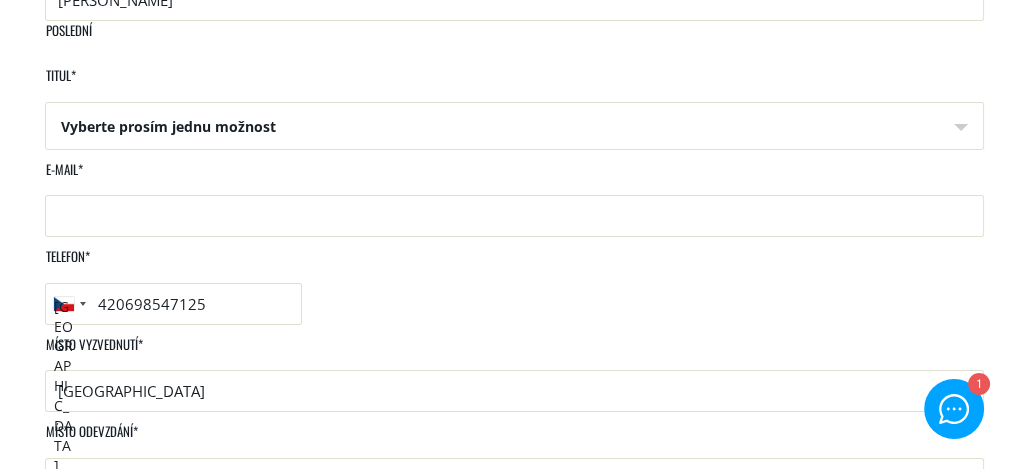 type on "420698547125" 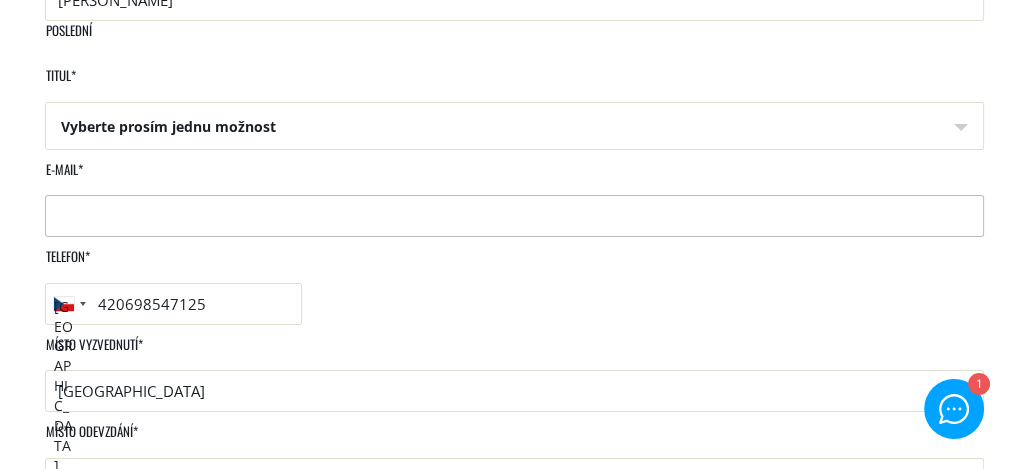 click on "E-mail  *" at bounding box center (514, 216) 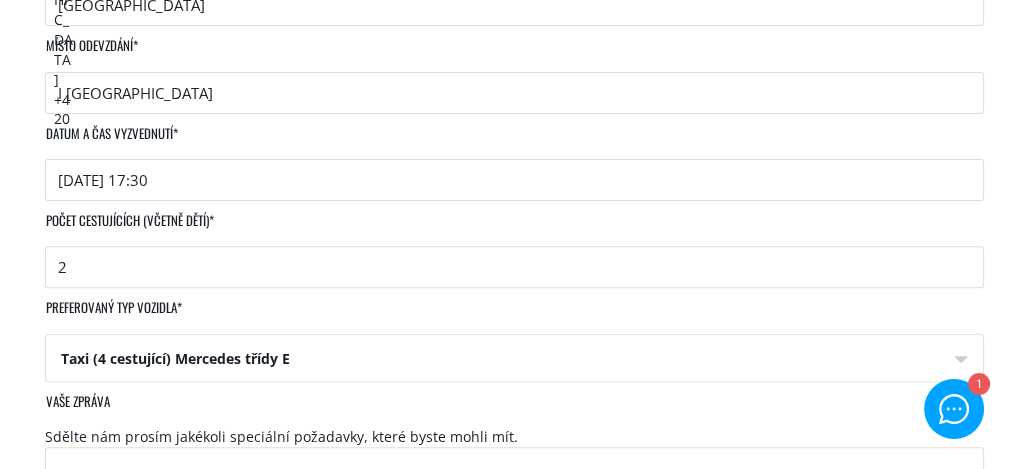 scroll, scrollTop: 733, scrollLeft: 0, axis: vertical 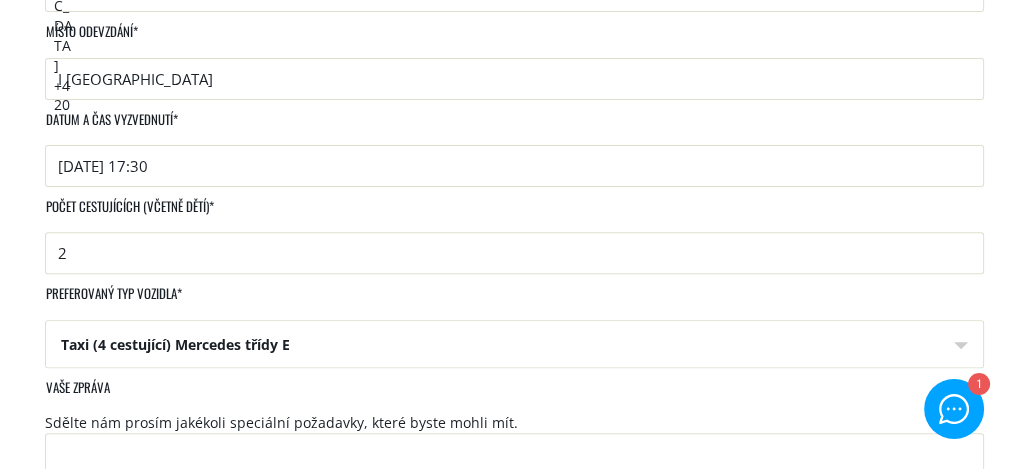 type on "mkjin@seznam.cz" 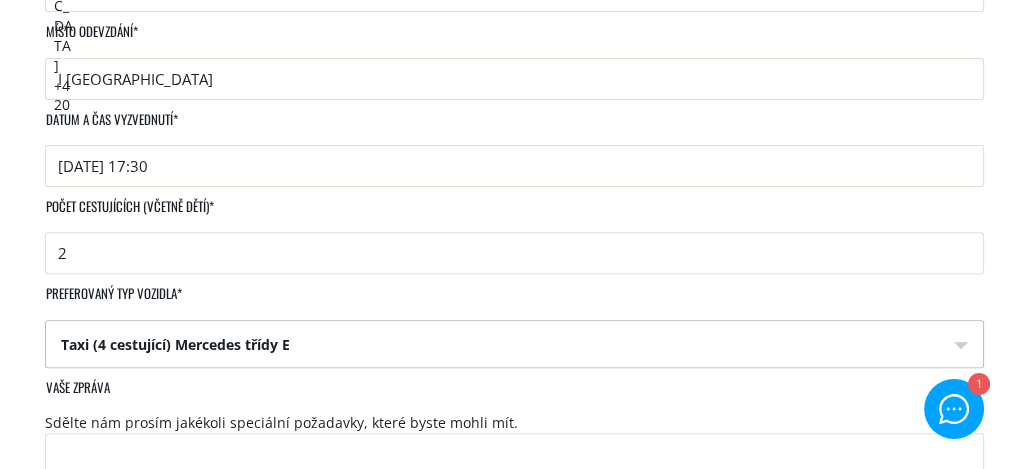click on "Jméno  *     jan   První       petr   Poslední   Titul  * Vyberte prosím jednu možnost Vyberte prosím jednu možnost pan paní E-mail  *   mkjin@seznam.cz Telefon  * Česká republika +420 Afghanistan +93 Albania +355 Algeria +213 American Samoa +1 Andorra +376 Angola +244 Anguilla +1 Antigua & Barbuda +1 Argentina +54 Armenia +374 Aruba +297 Ascension Island +247 Australia +61 Austria +43 Azerbaijan +994 Bahamas +1 Bahrain +973 Bangladesh +880 Barbados +1 Belarus +375 Belgium +32 Belize +501 Benin +229 Bermuda +1 Bhutan +975 Bolivia +591 Bosnia & Herzegovina +387 Botswana +267 Brazil +55 British Indian Ocean Territory +246 British Virgin Islands +1 Brunei +673 Bulgaria +359 Burkina Faso +226 Burundi +257 Cambodia +855 Cameroon +237 Canada +1 Cape Verde +238 Caribbean Netherlands +599 Cayman Islands +1 Central African Republic +236 Chad +235 Chile +56 China +86 Christmas Island +61 Cocos (Keeling) Islands +61 Colombia +57 Comoros +269 Congo - Brazzaville +242 Congo - Kinshasa +243 Cook Islands +682 +506" at bounding box center [506, 148] 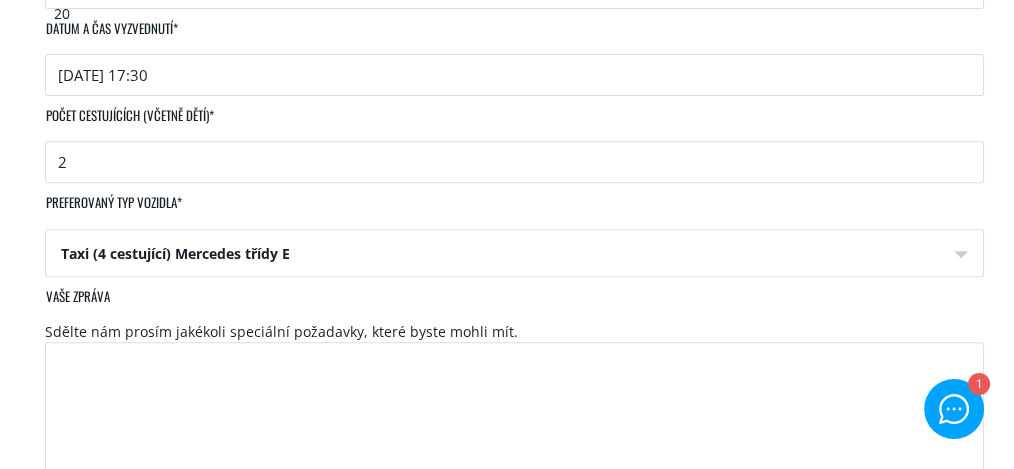 scroll, scrollTop: 866, scrollLeft: 0, axis: vertical 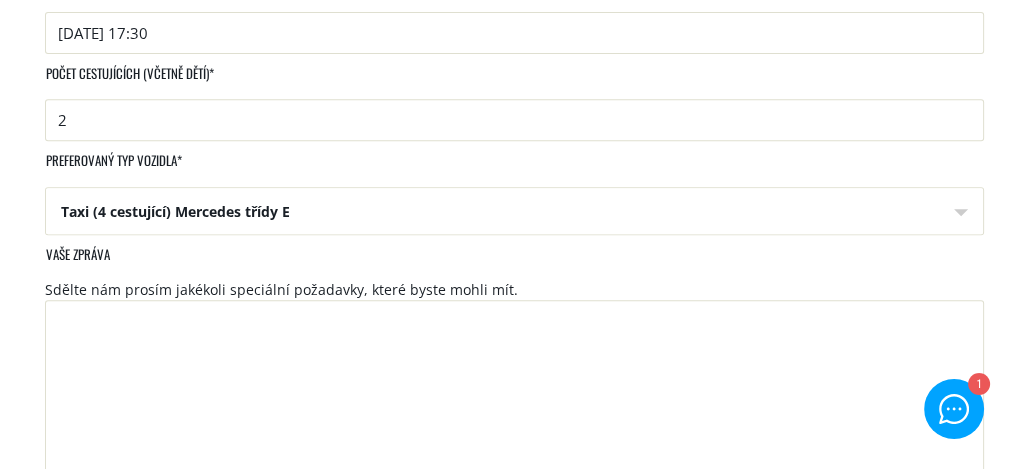 click on "Získejte cenovou nabídku" at bounding box center [124, 739] 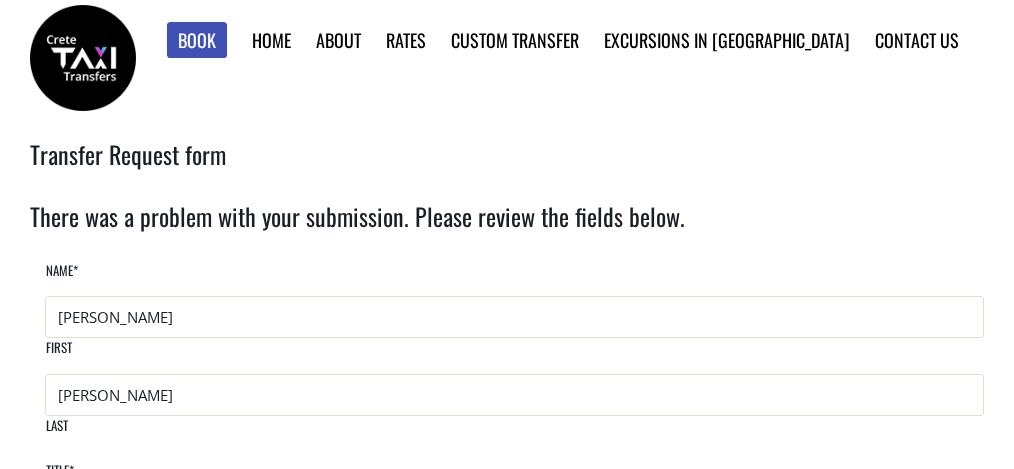 scroll, scrollTop: 0, scrollLeft: 0, axis: both 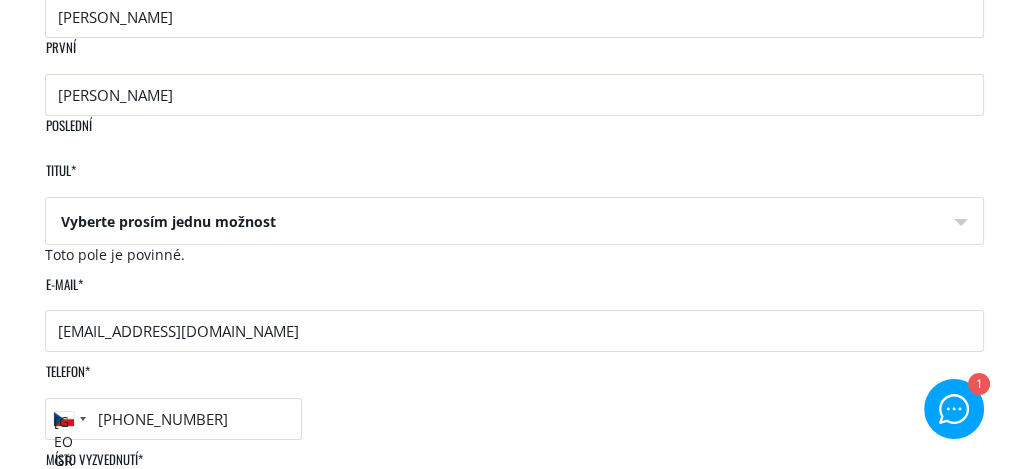 click on "Vyberte prosím jednu možnost pan paní" at bounding box center [514, 222] 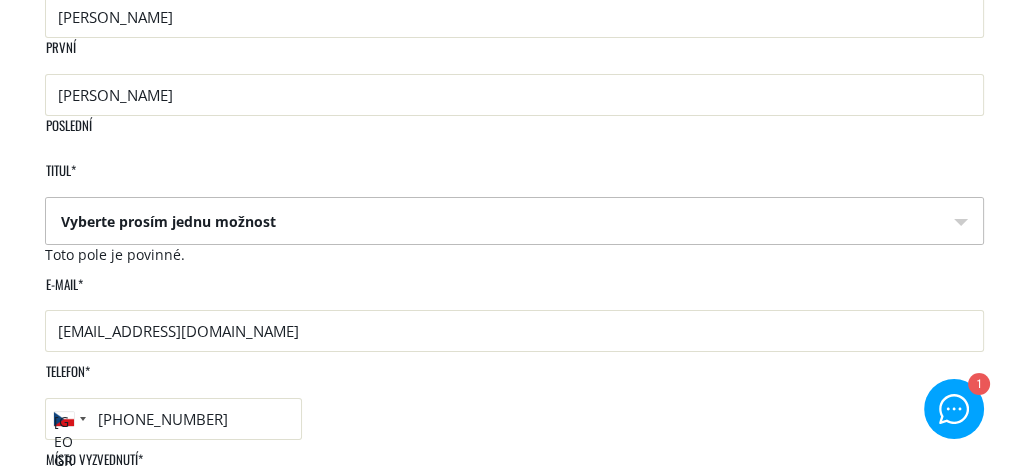 select on "Mr" 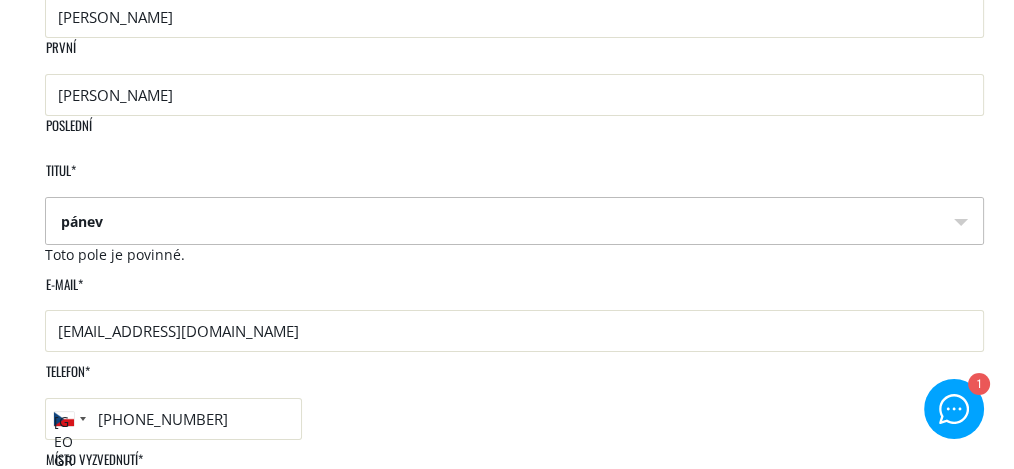 click on "Vyberte prosím jednu možnost pan paní" at bounding box center (514, 222) 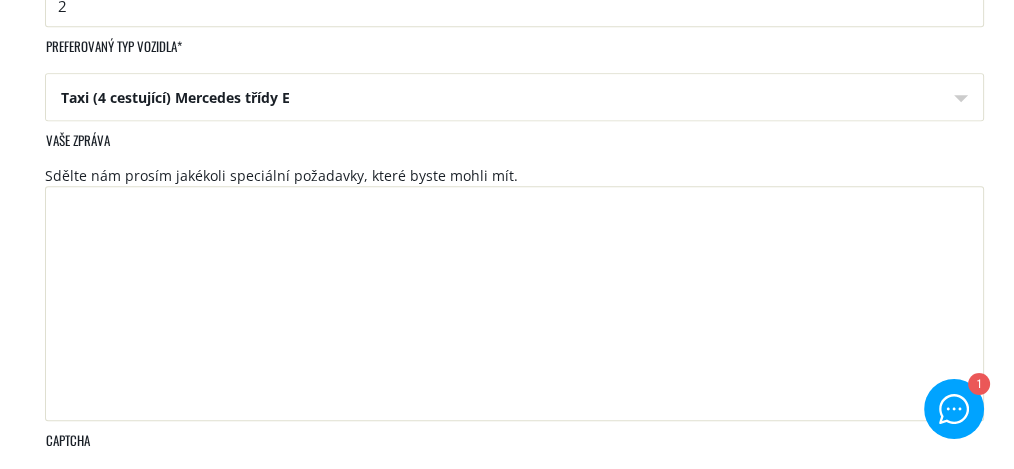 scroll, scrollTop: 1100, scrollLeft: 0, axis: vertical 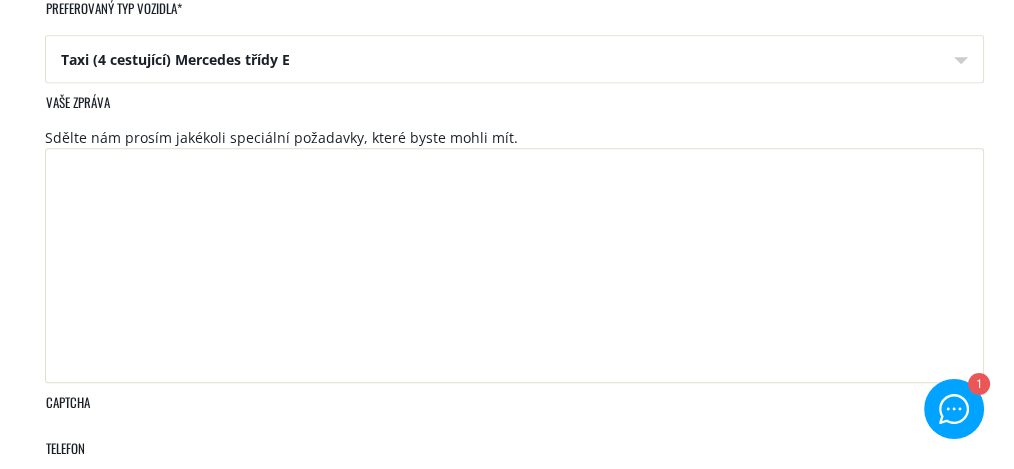 click on "Získejte cenovou nabídku" at bounding box center (124, 587) 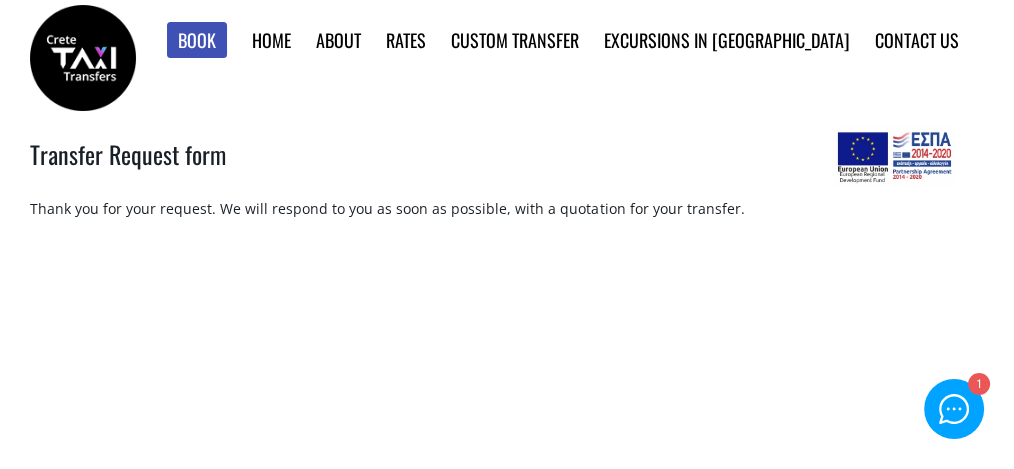 scroll, scrollTop: 67, scrollLeft: 0, axis: vertical 